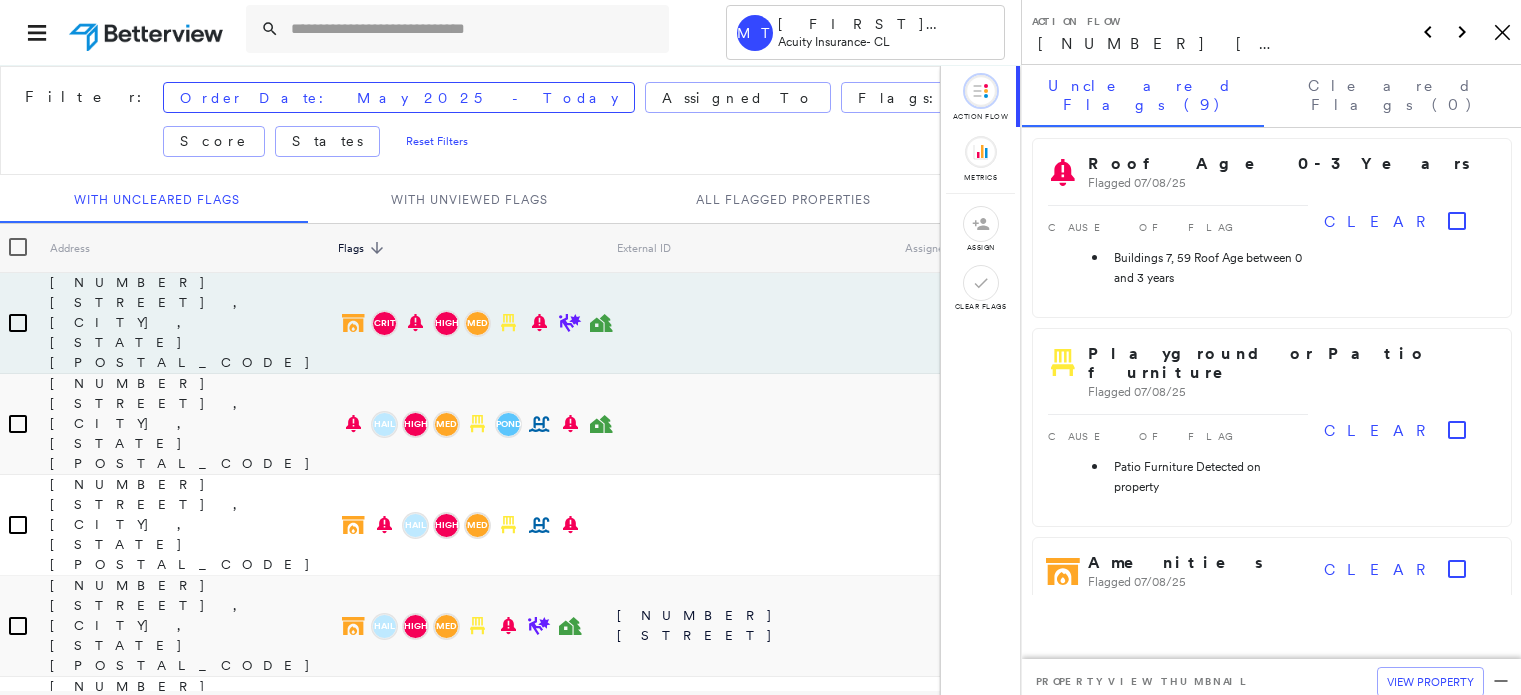 scroll, scrollTop: 0, scrollLeft: 0, axis: both 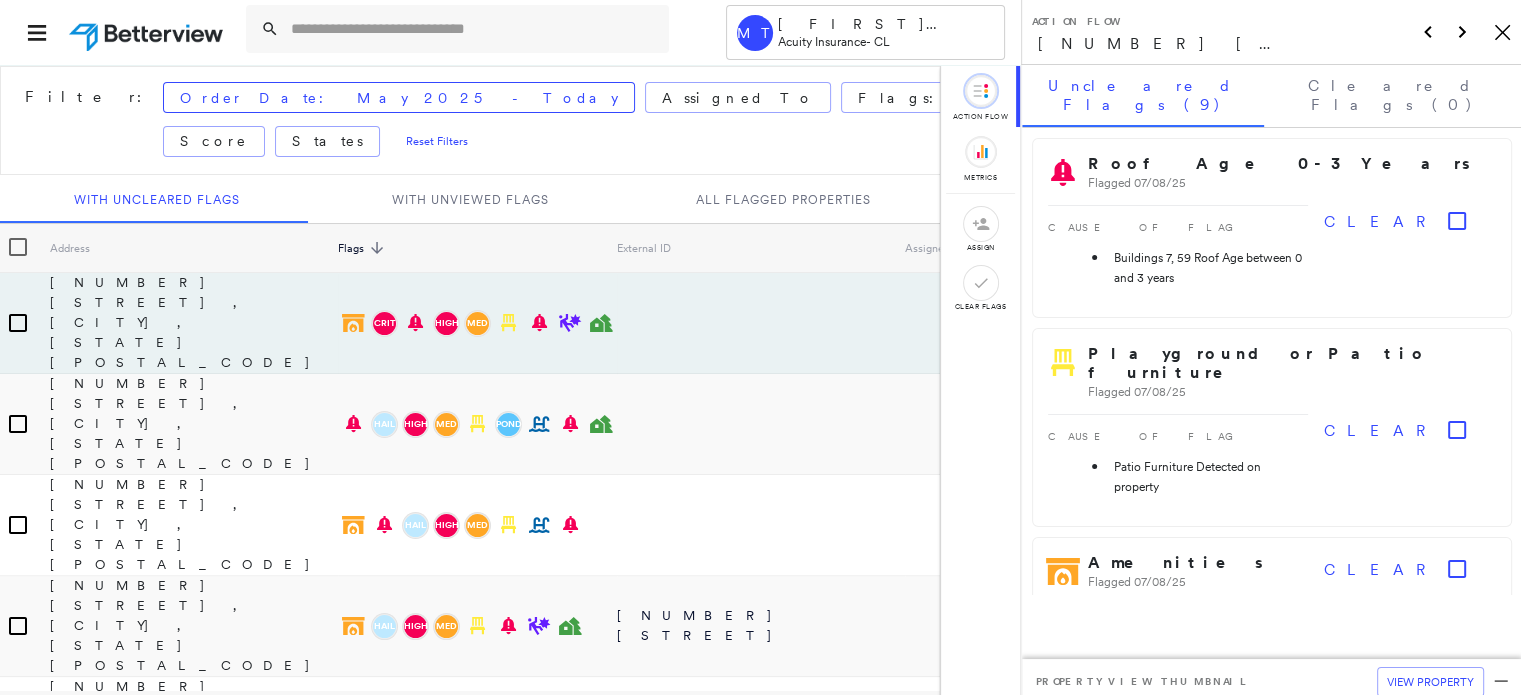 click on "[TEXT] [NUMBER] [STREET], [CITY], [STATE] [POSTAL_CODE] [TEXT]" at bounding box center (1271, 32) 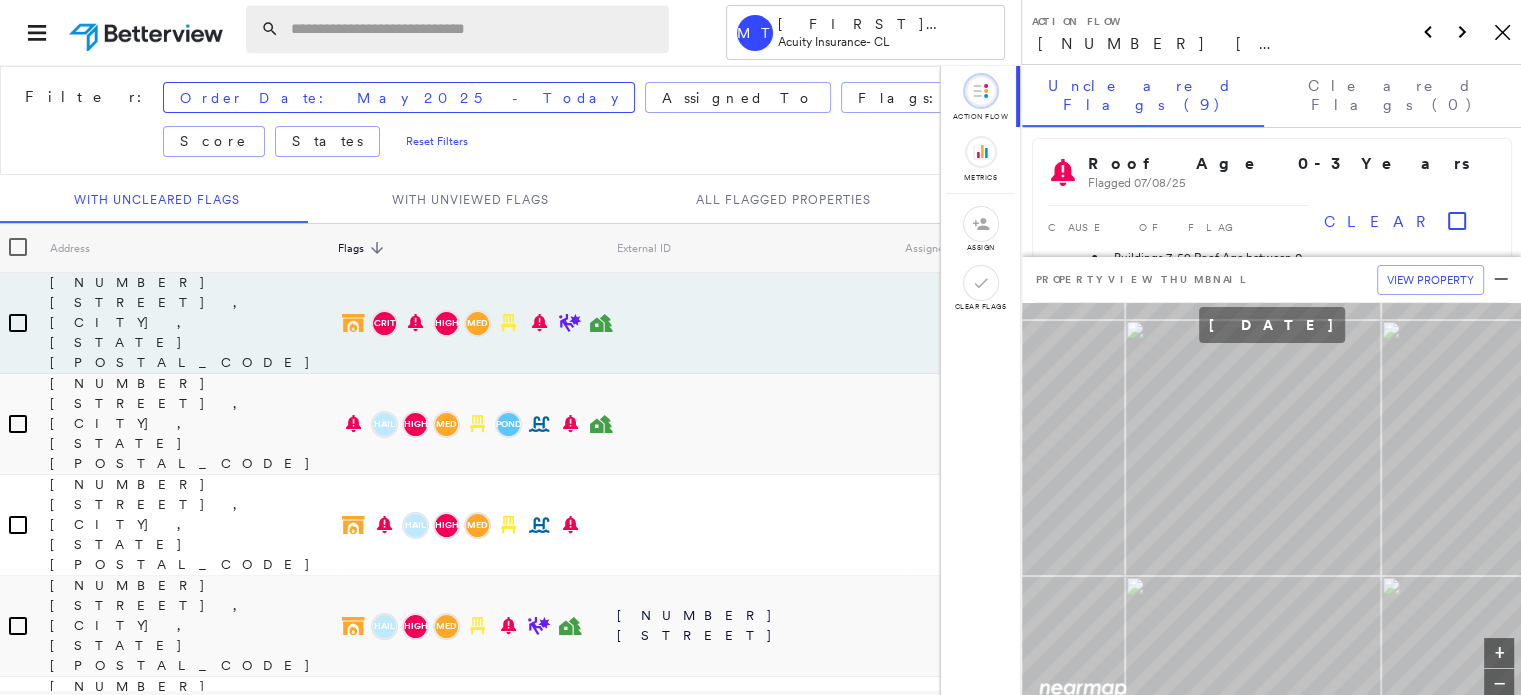 paste on "**********" 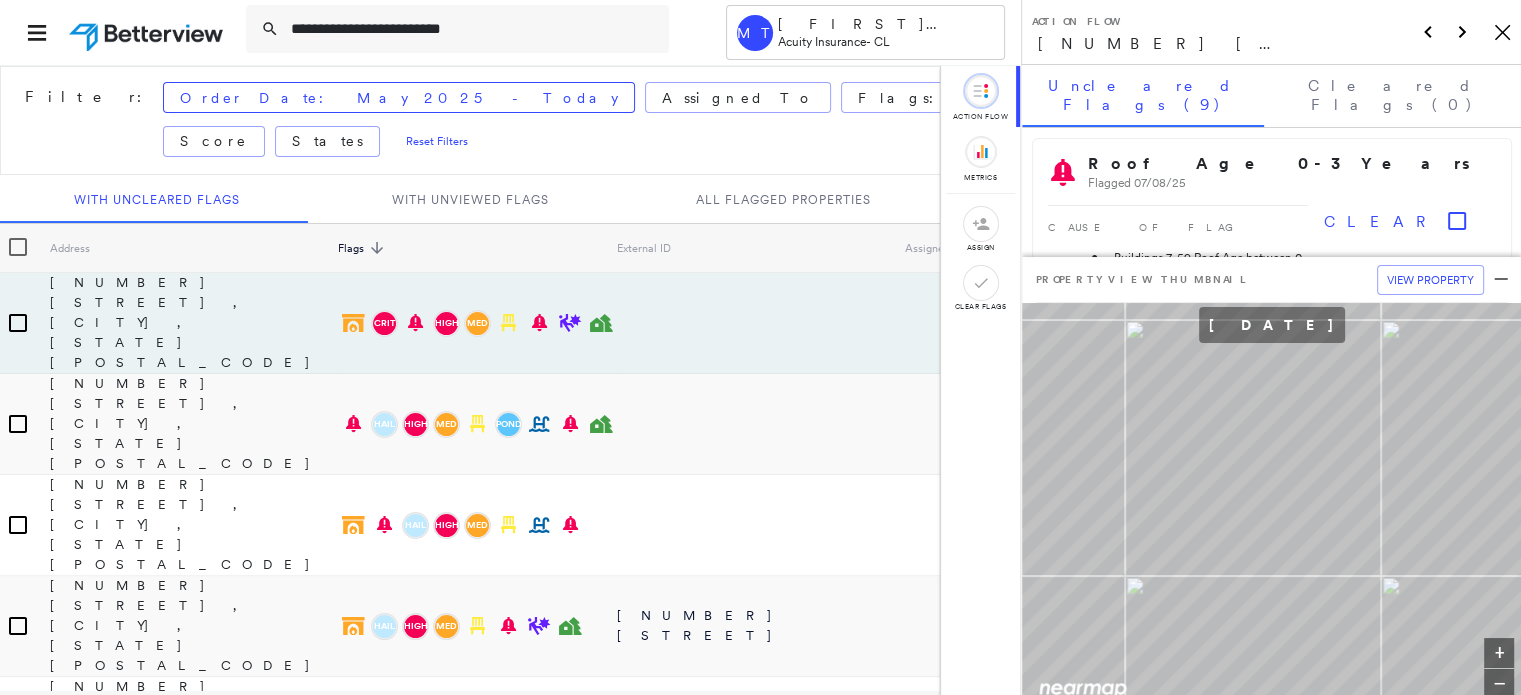 type on "**********" 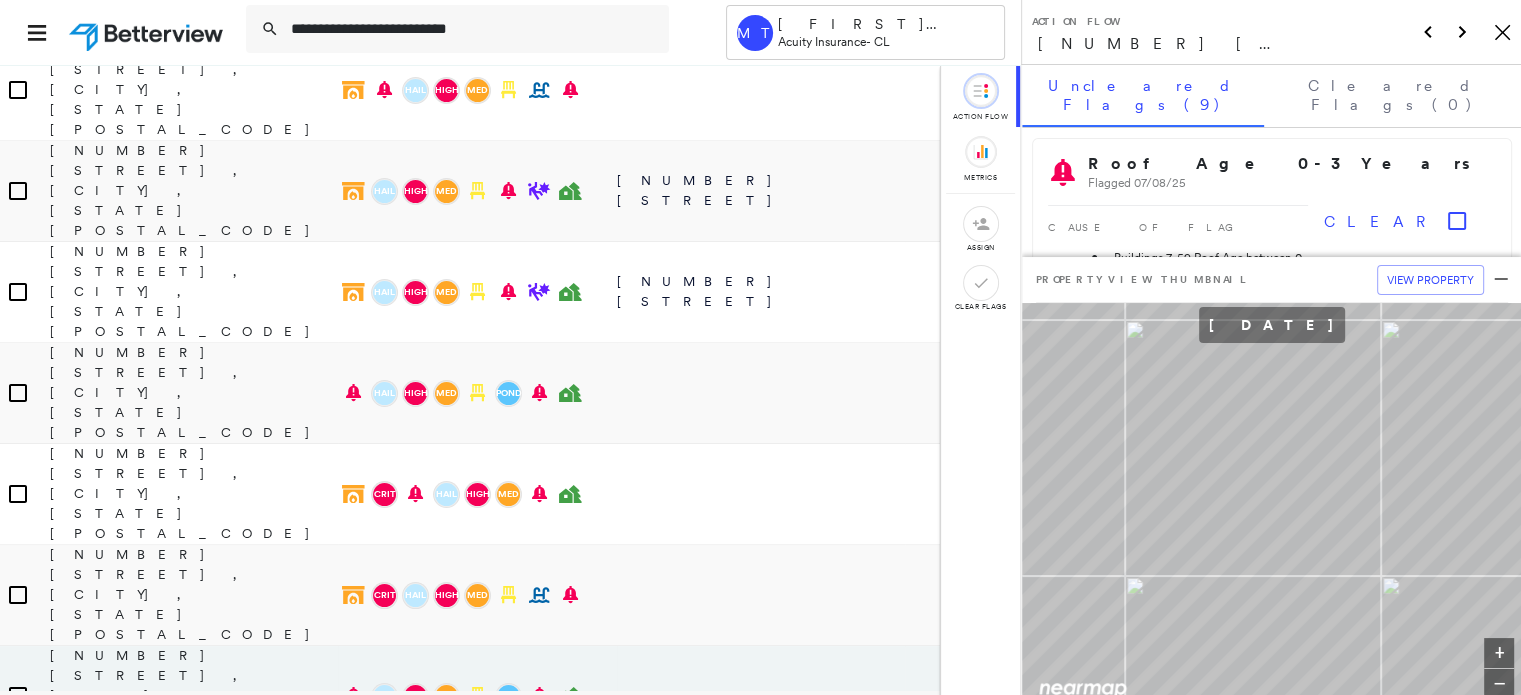 scroll, scrollTop: 200, scrollLeft: 0, axis: vertical 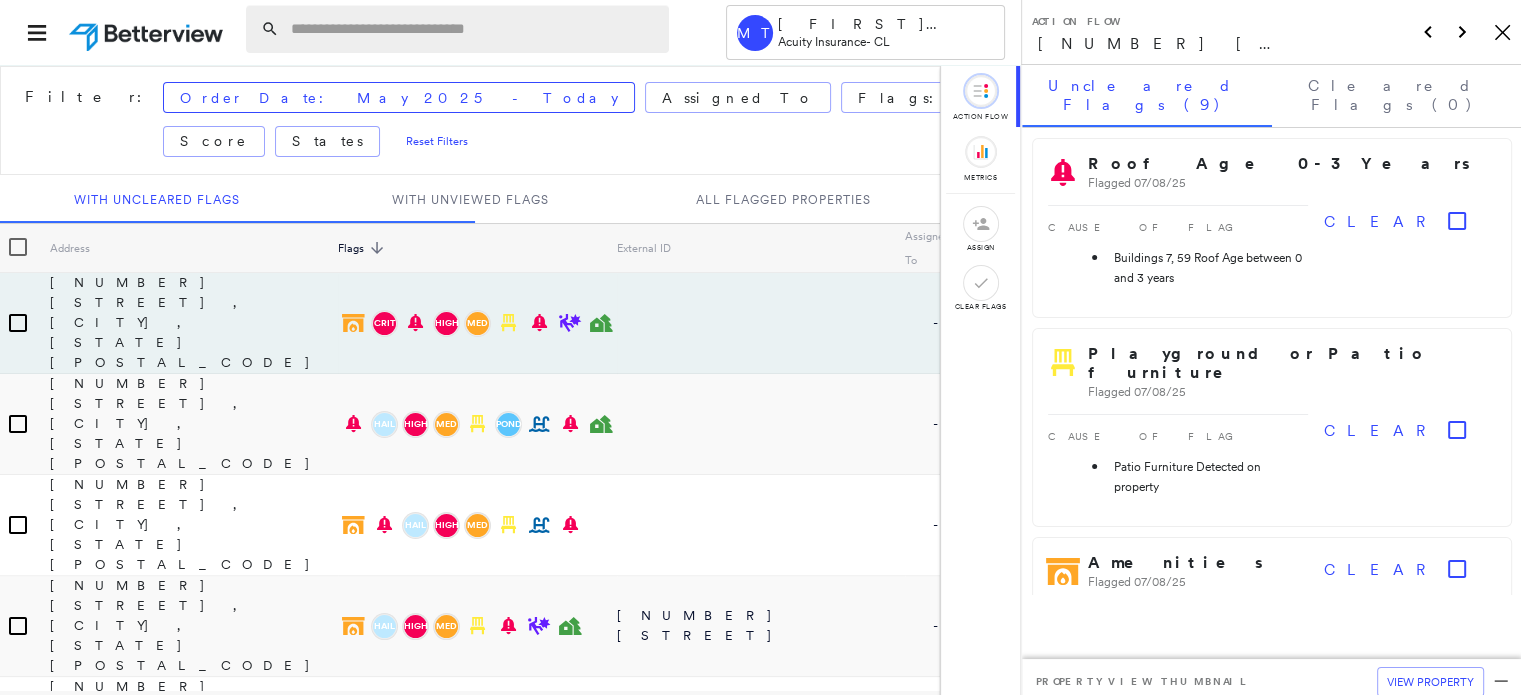 click at bounding box center [474, 29] 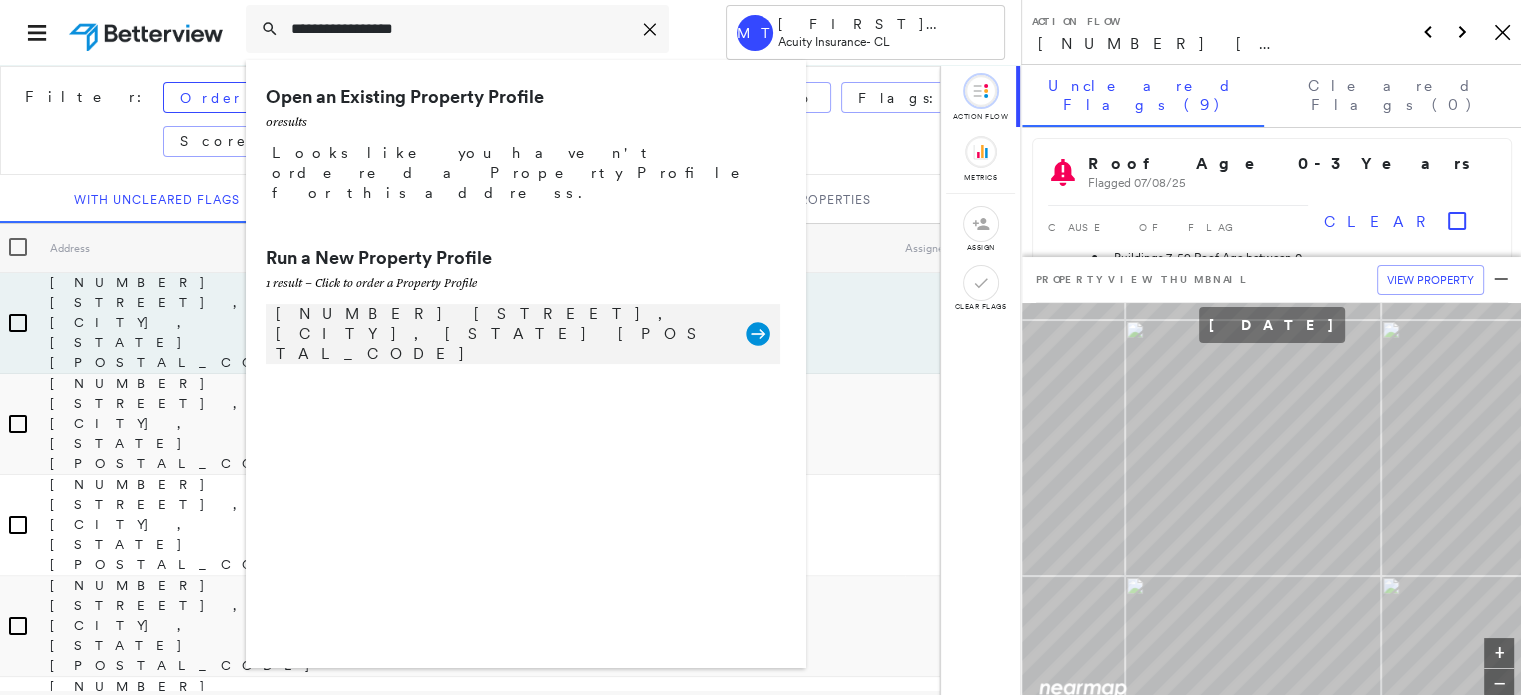 type on "**********" 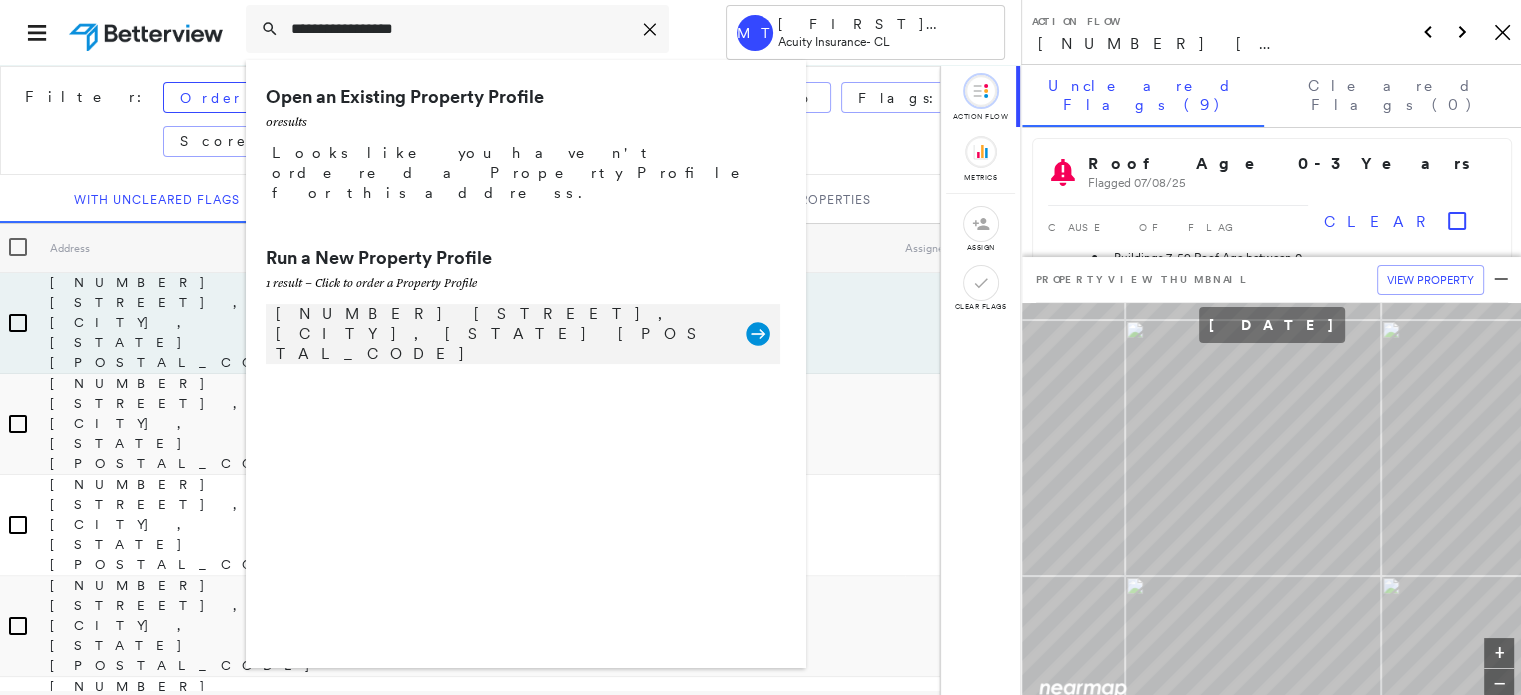 click on "1327 N Salem Rd, La Crosse, WI 54603" at bounding box center [501, 334] 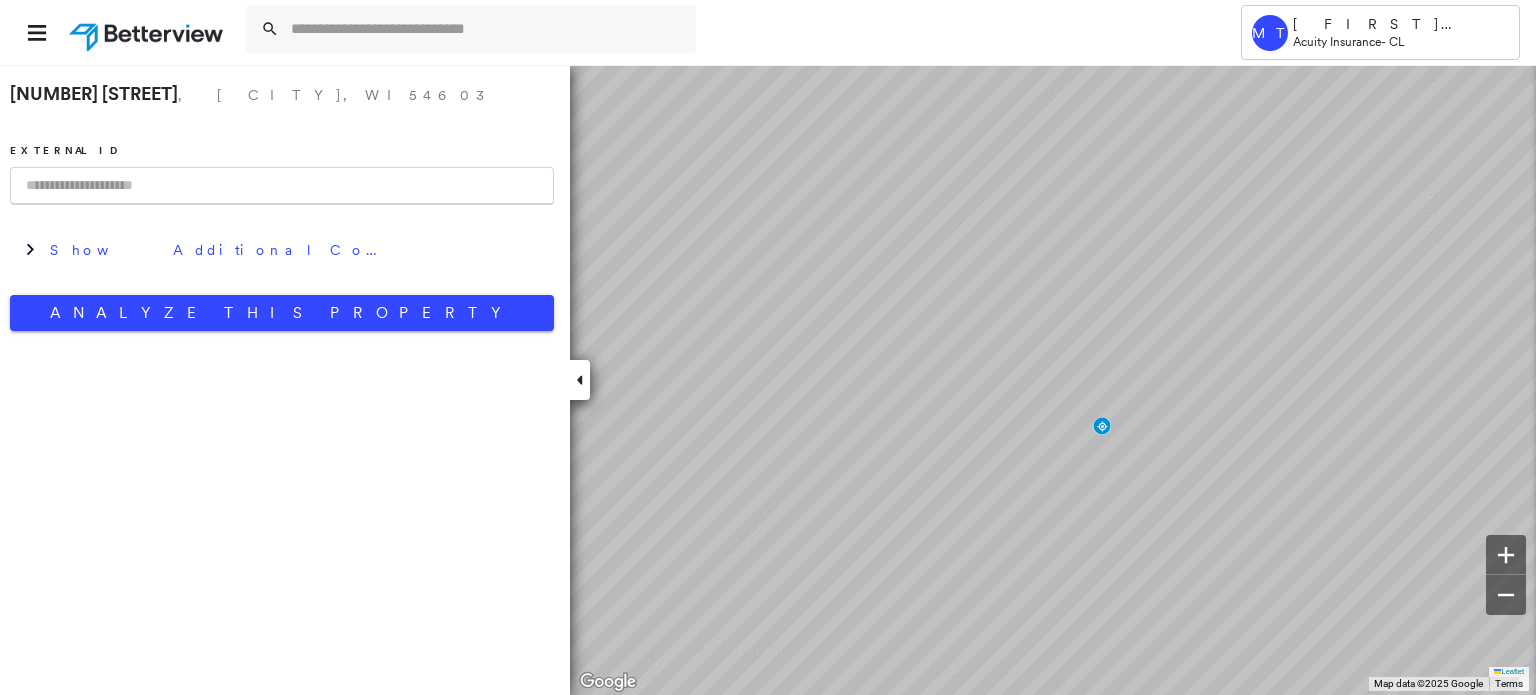 paste on "******" 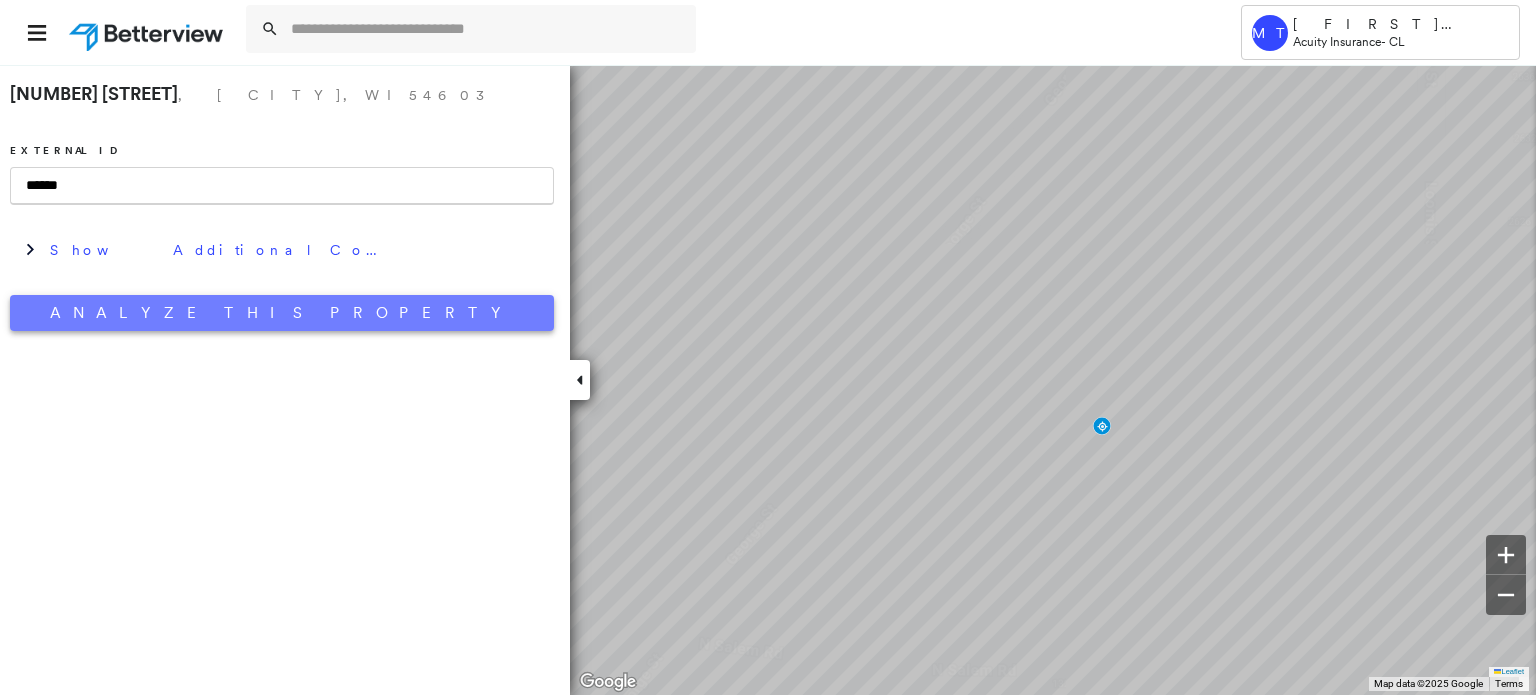 type on "******" 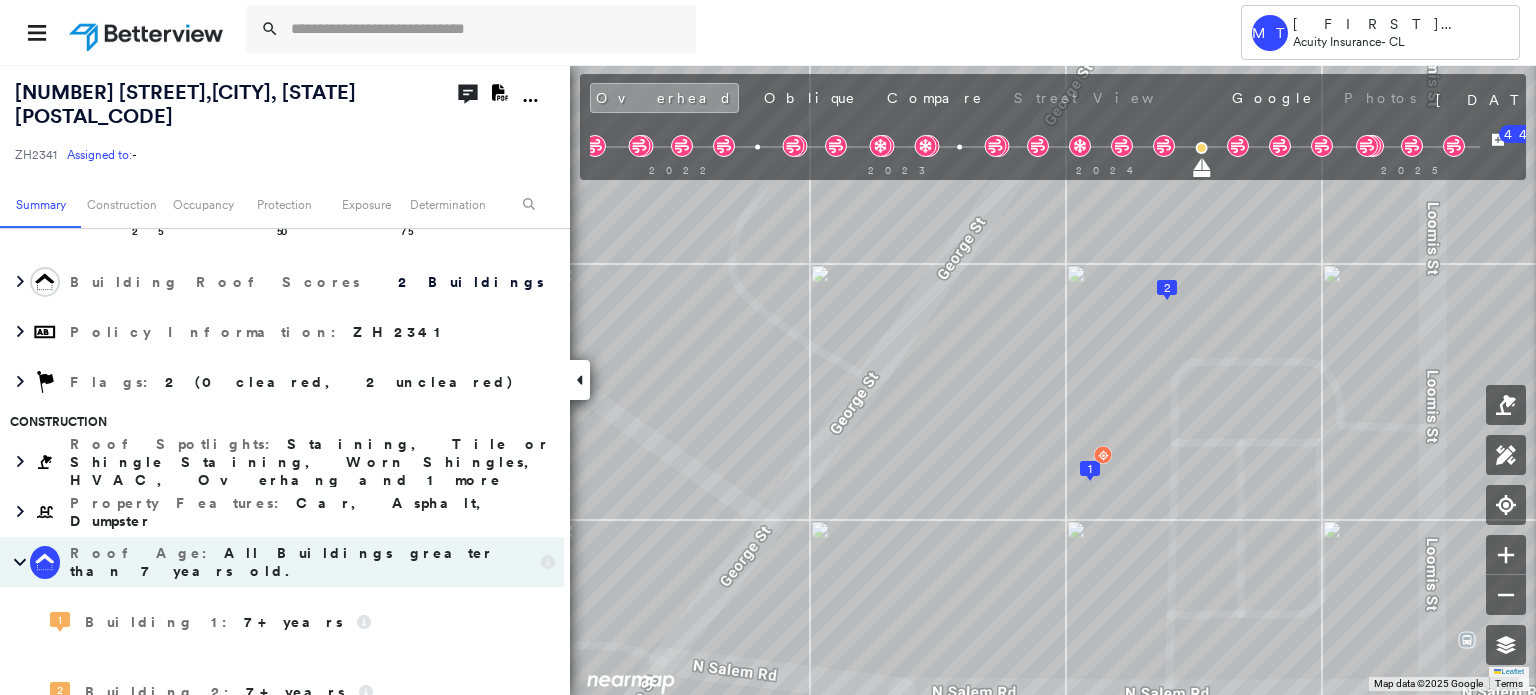 scroll, scrollTop: 147, scrollLeft: 0, axis: vertical 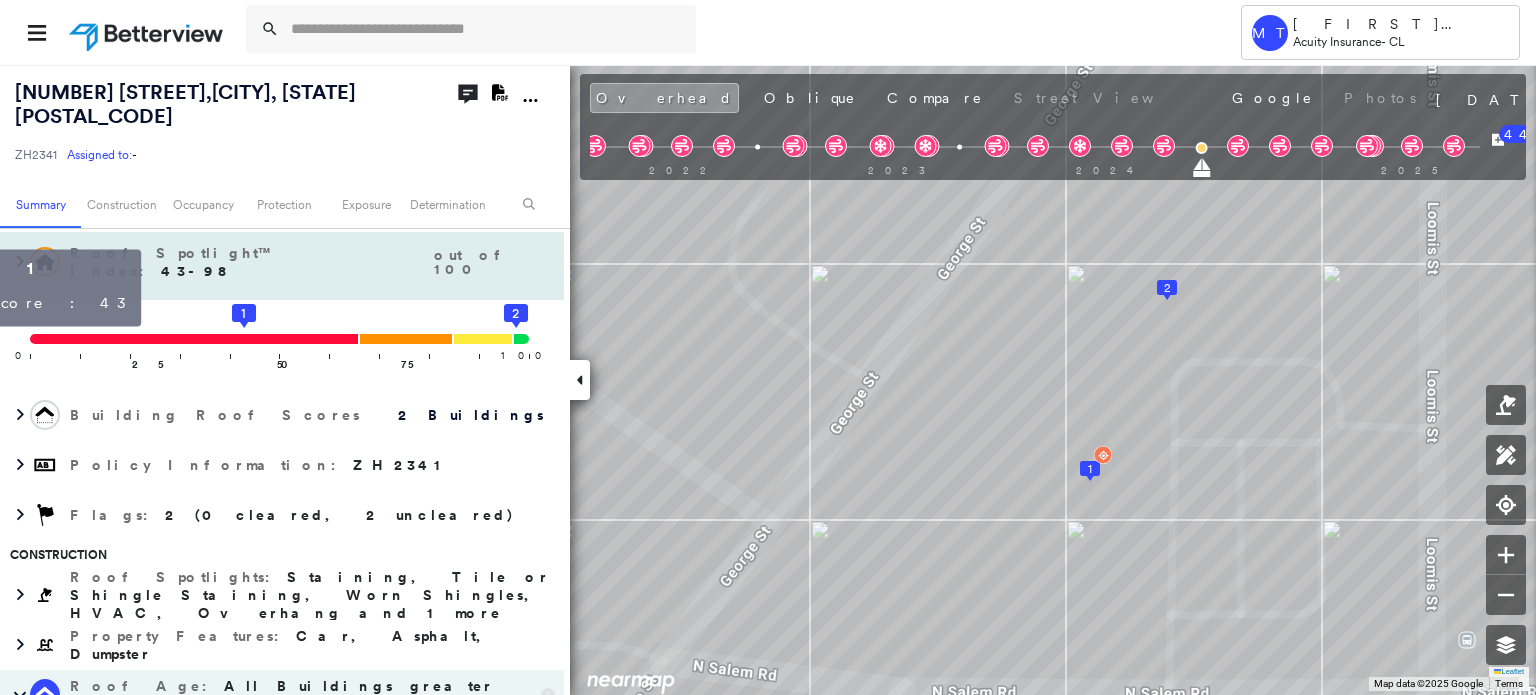 click 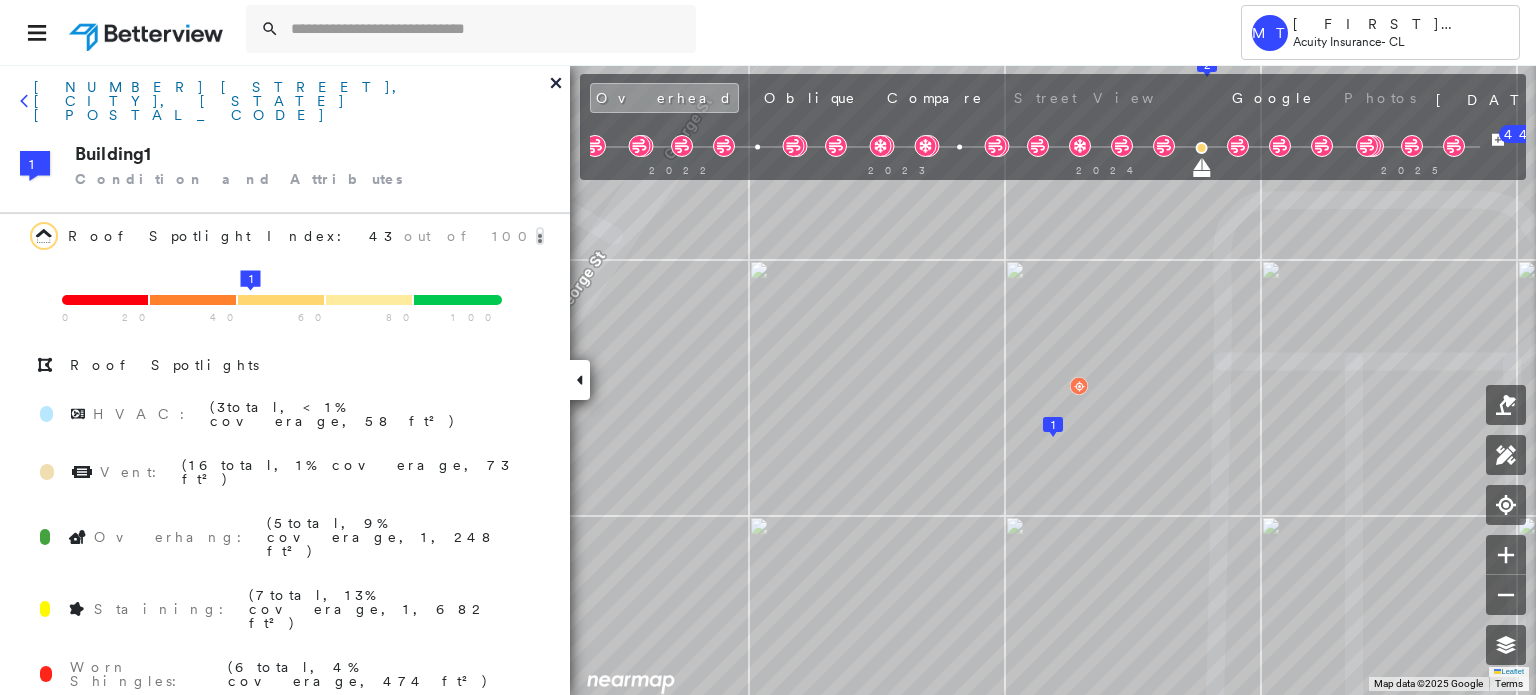 click on "1327 N Salem Rd, La Crosse, WI 54603" at bounding box center [292, 101] 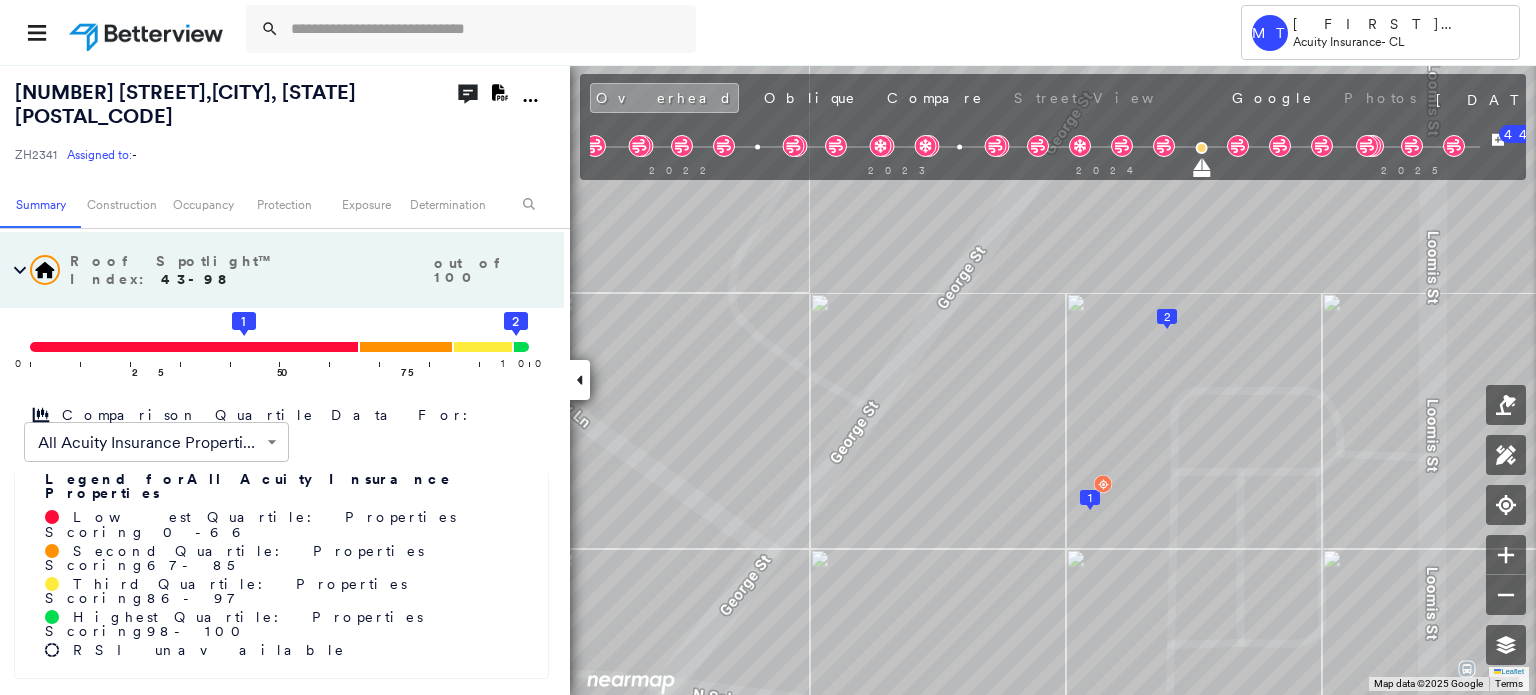 click 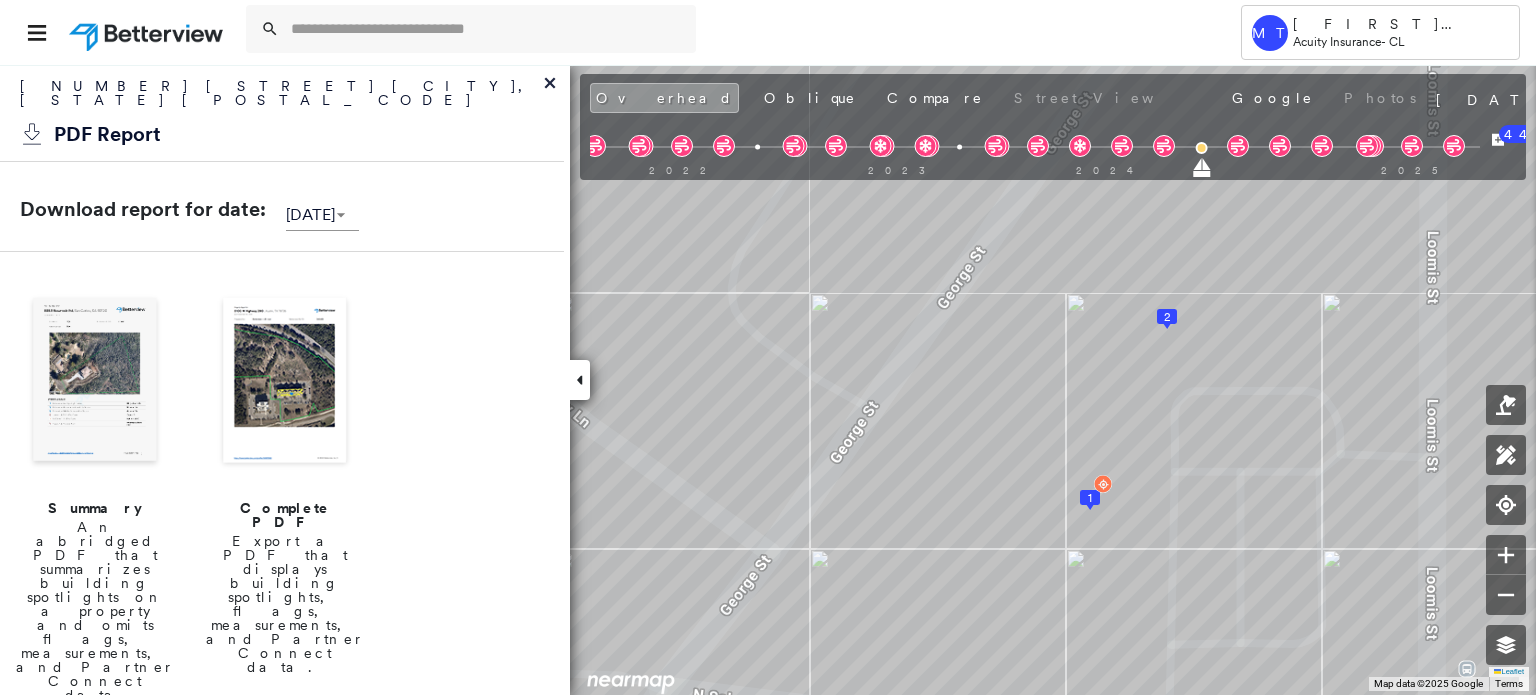 click at bounding box center [285, 382] 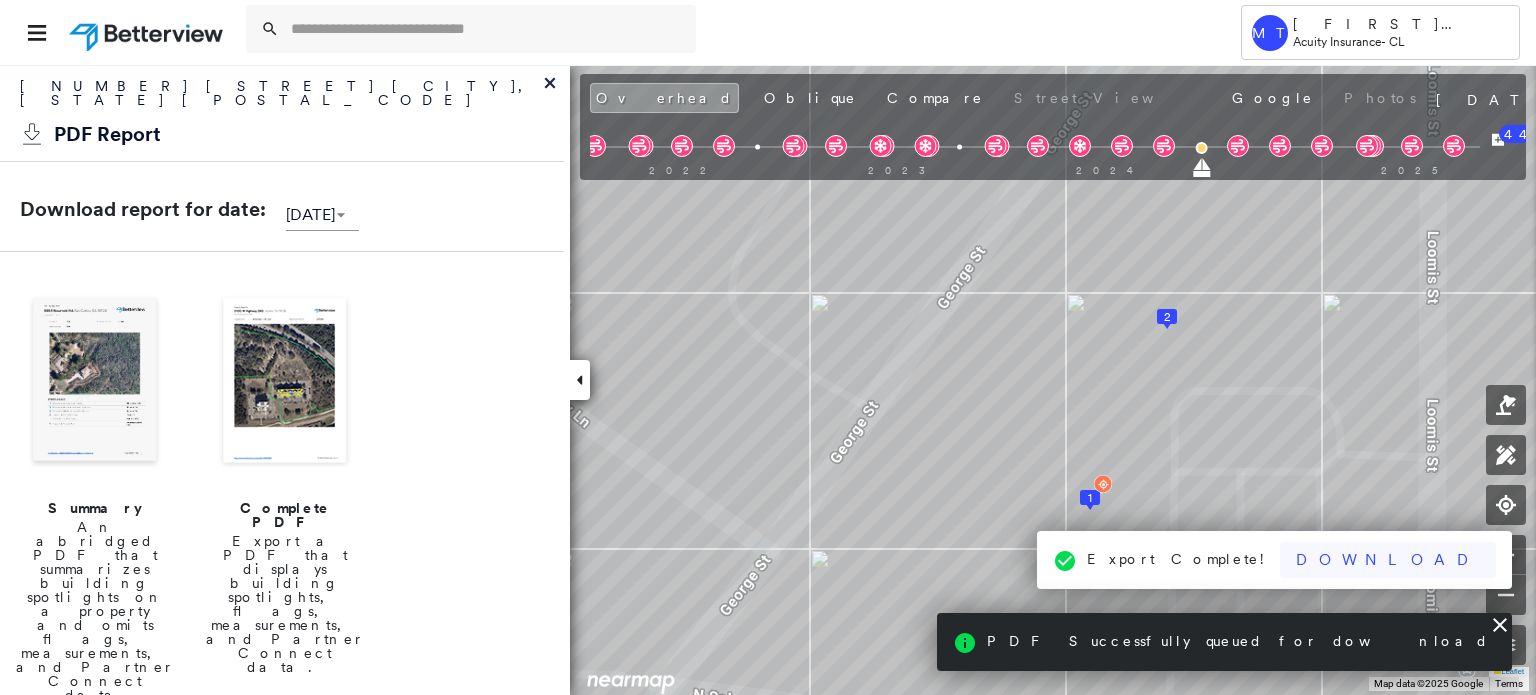 click on "Download" at bounding box center [1388, 560] 